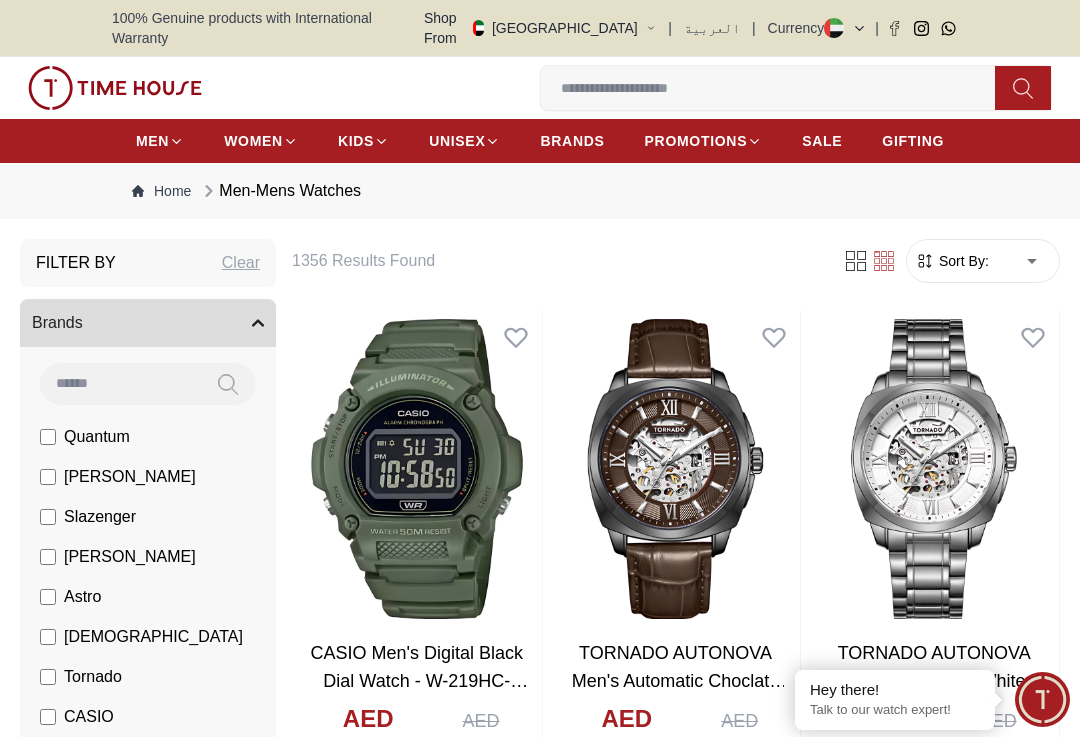 scroll, scrollTop: 67, scrollLeft: 0, axis: vertical 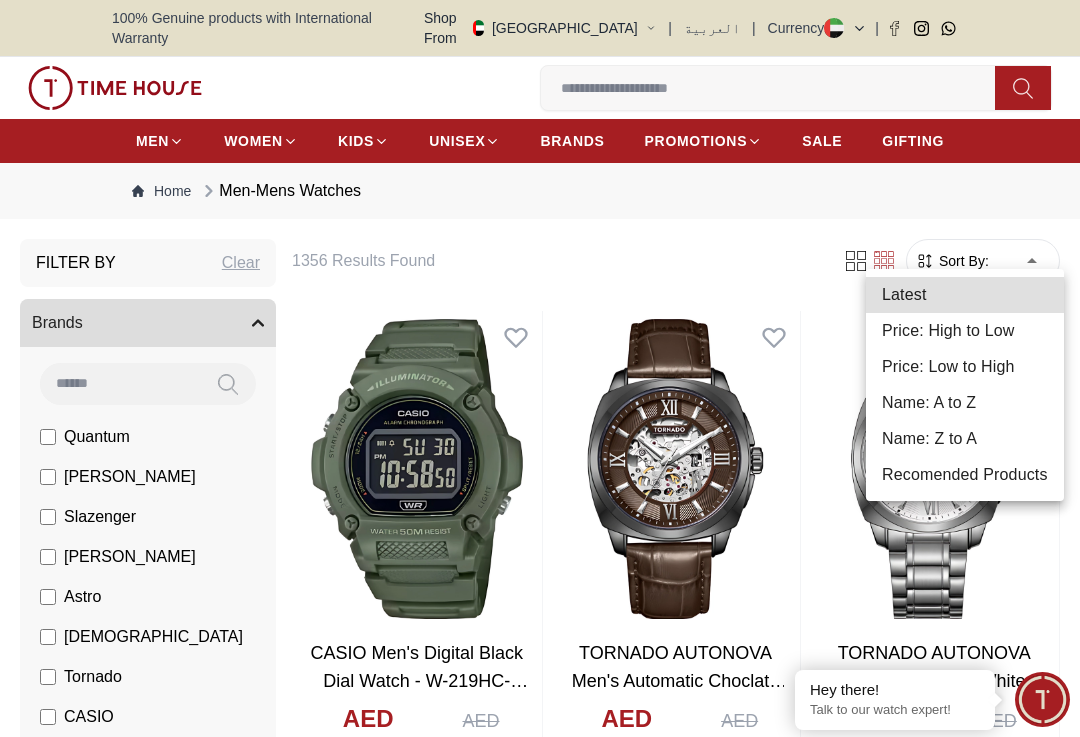 click at bounding box center [540, 368] 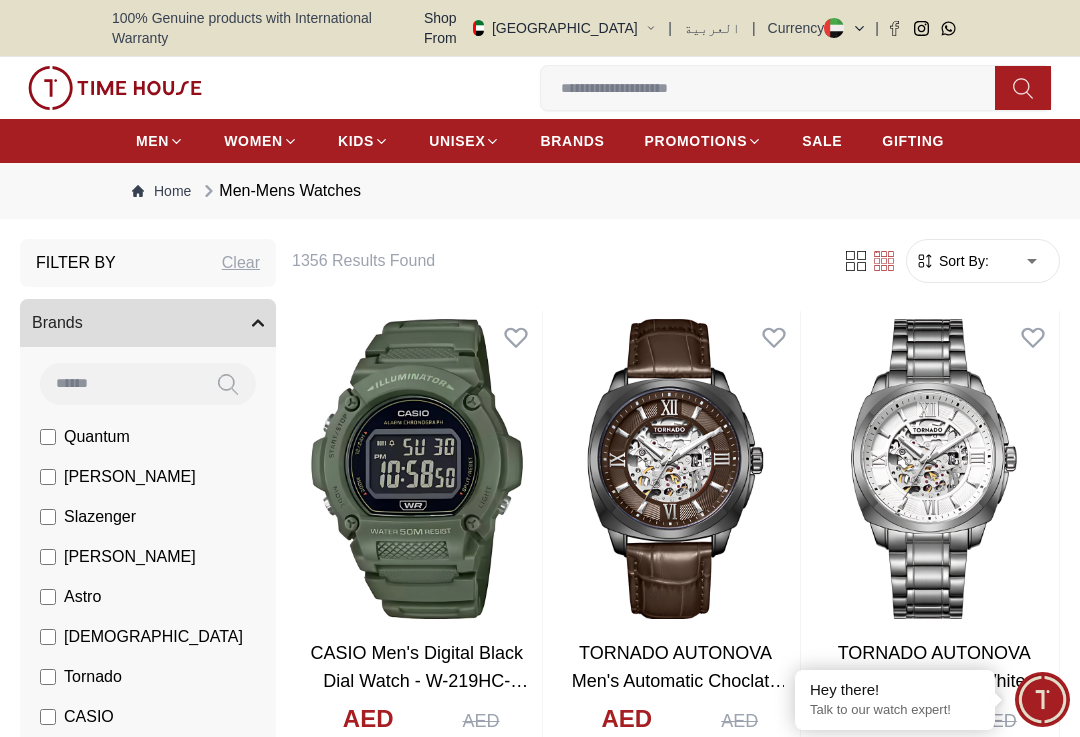 click on "100% Genuine products with International Warranty Shop From [GEOGRAPHIC_DATA] | العربية |  Currency   | 0 Wishlist Help Our Stores My Account 0 Wishlist My Bag MEN WOMEN KIDS UNISEX BRANDS PROMOTIONS SALE GIFTING Home Men-Mens Watches    Filter By Clear Brands Quantum [PERSON_NAME] Slazenger [PERSON_NAME] Astro Ecstacy Tornado CASIO CITIZEN GUESS ORIENT Armani Exchange Police Ducati CERRUTI 1881 G-Shock Tsar Bomba Color Black Green Blue Red Dark Blue Silver Silver / Black Orange Rose Gold Grey White White / Rose Gold Silver / Silver Dark Blue / Silver Silver / Gold Silver / Rose Gold Black / Black Black / Silver Black / Rose Gold Gold Yellow Brown White / Silver Light Blue Black /Rose Gold Black /Grey Black /Red Black /Black Black / Rose Gold / Black Rose Gold / Black Rose Gold / Black / Black Pink Green /Silver Purple Silver Silver Silver / Blue Green / Green Blue / Black Blue / Blue Titanum Navy Blue Military Green Blue / Silver Champagne White / Gold White / Gold  [PERSON_NAME] Green / Silver Blue  Black / Blue 40" at bounding box center (540, 2482) 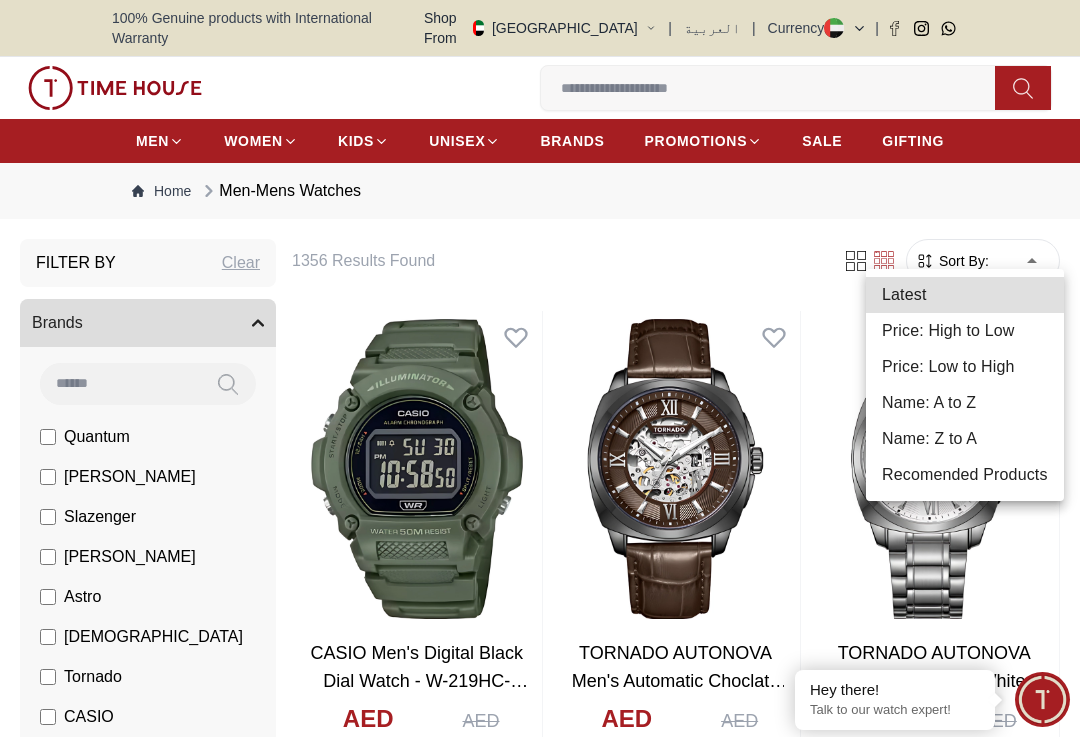 click at bounding box center (540, 368) 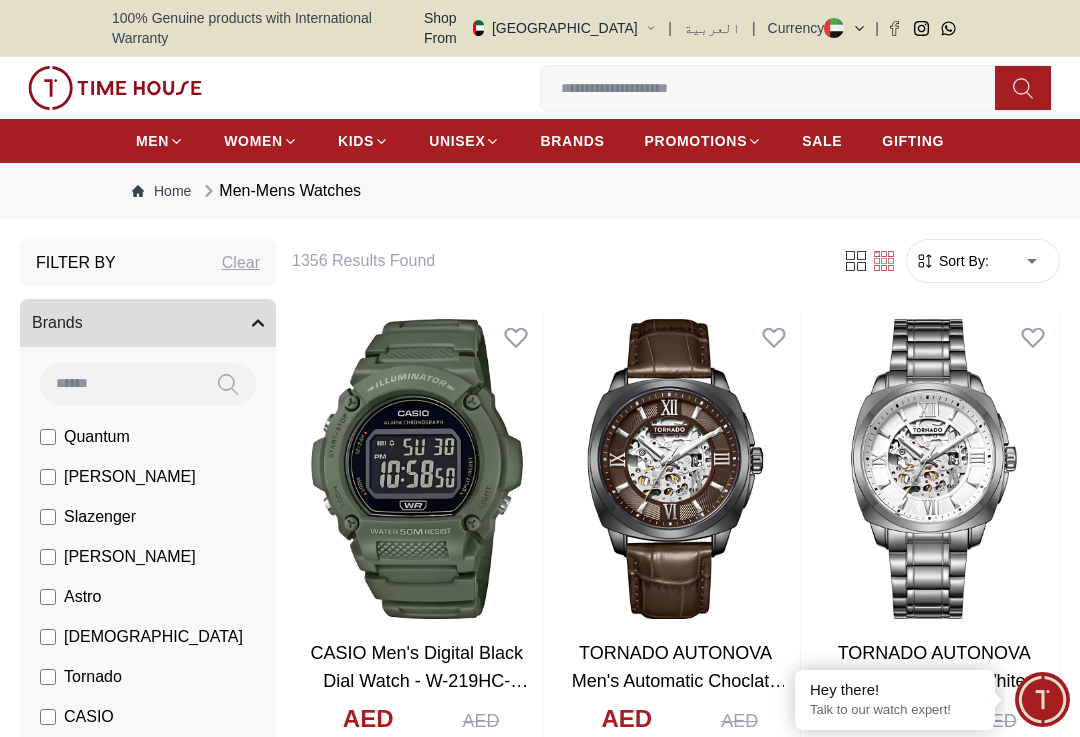 click on "100% Genuine products with International Warranty Shop From [GEOGRAPHIC_DATA] | العربية |  Currency   | 0 Wishlist Help Our Stores My Account 0 Wishlist My Bag MEN WOMEN KIDS UNISEX BRANDS PROMOTIONS SALE GIFTING Home Men-Mens Watches    Filter By Clear Brands Quantum [PERSON_NAME] Slazenger [PERSON_NAME] Astro Ecstacy Tornado CASIO CITIZEN GUESS ORIENT Armani Exchange Police Ducati CERRUTI 1881 G-Shock Tsar Bomba Color Black Green Blue Red Dark Blue Silver Silver / Black Orange Rose Gold Grey White White / Rose Gold Silver / Silver Dark Blue / Silver Silver / Gold Silver / Rose Gold Black / Black Black / Silver Black / Rose Gold Gold Yellow Brown White / Silver Light Blue Black /Rose Gold Black /Grey Black /Red Black /Black Black / Rose Gold / Black Rose Gold / Black Rose Gold / Black / Black Pink Green /Silver Purple Silver Silver Silver / Blue Green / Green Blue / Black Blue / Blue Titanum Navy Blue Military Green Blue / Silver Champagne White / Gold White / Gold  [PERSON_NAME] Green / Silver Blue  Black / Blue 40" at bounding box center (540, 2482) 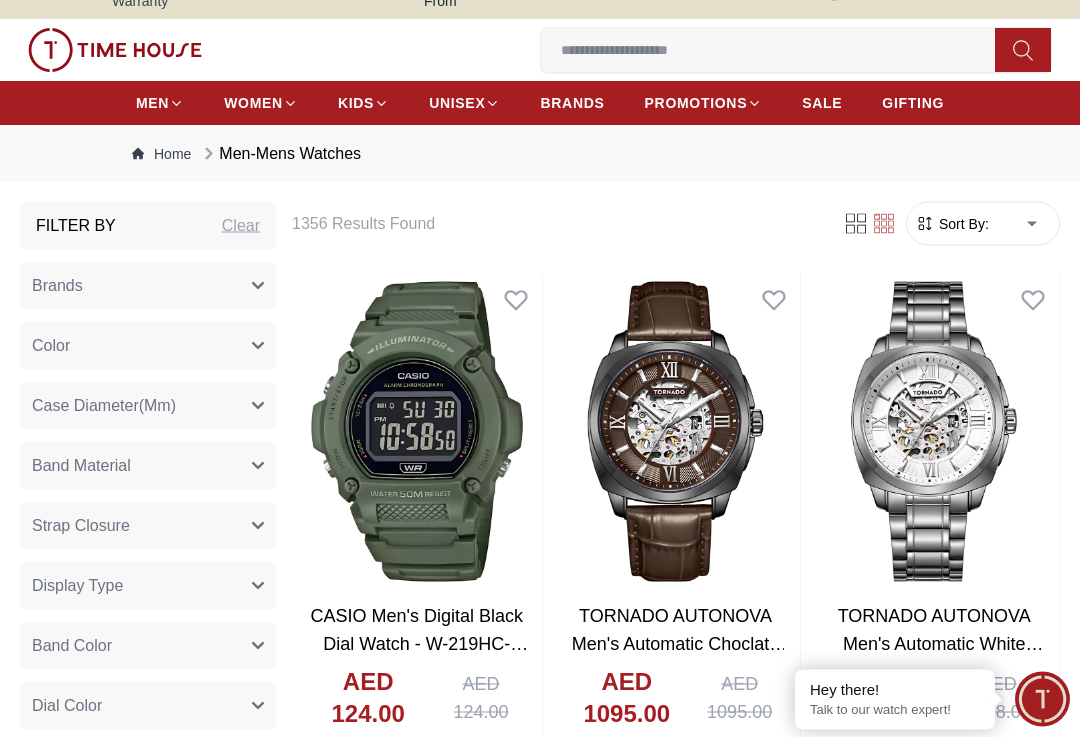 scroll, scrollTop: 49, scrollLeft: 0, axis: vertical 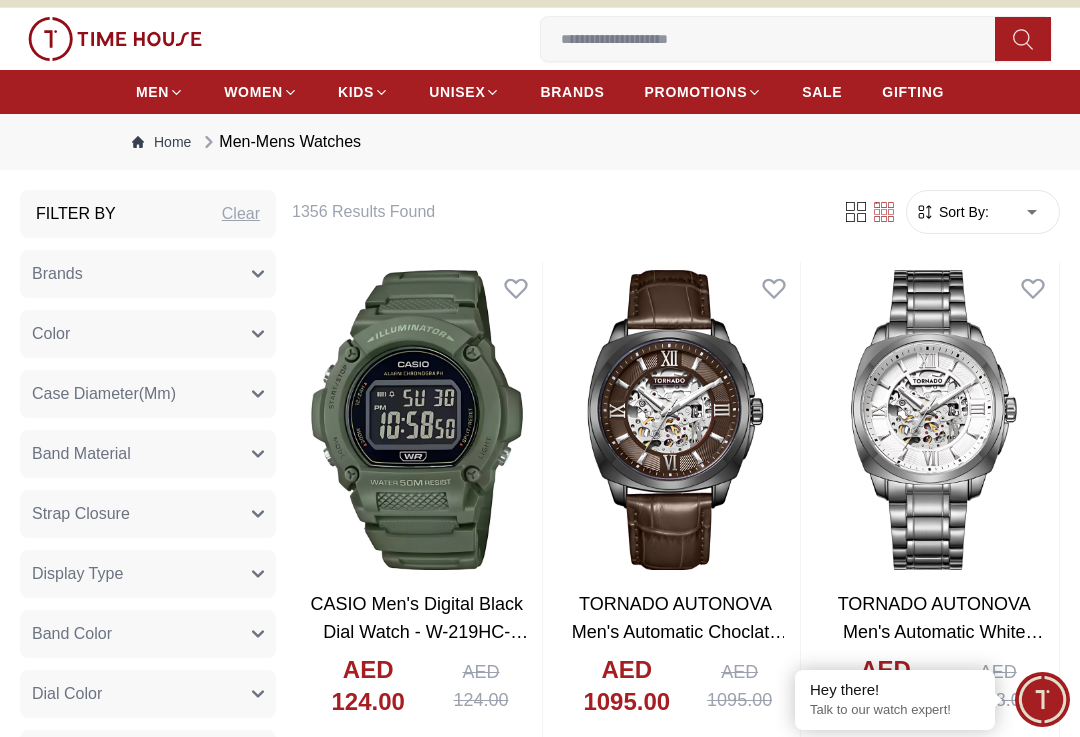 click on "Band Material" at bounding box center [81, 454] 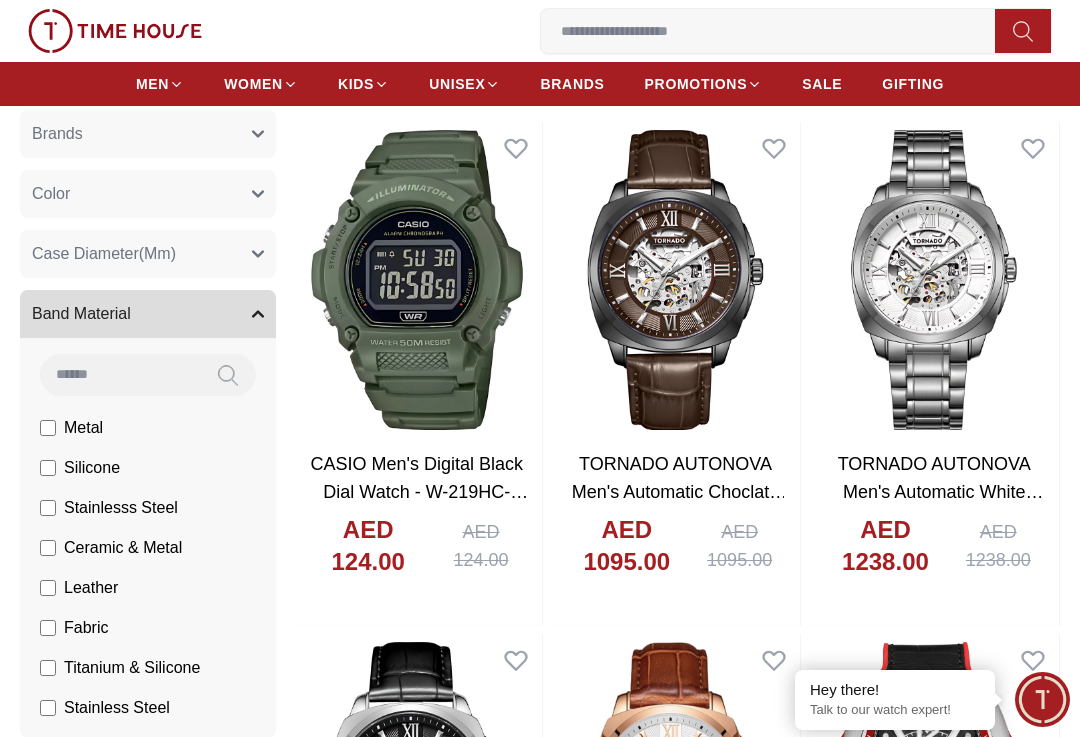 scroll, scrollTop: 192, scrollLeft: 0, axis: vertical 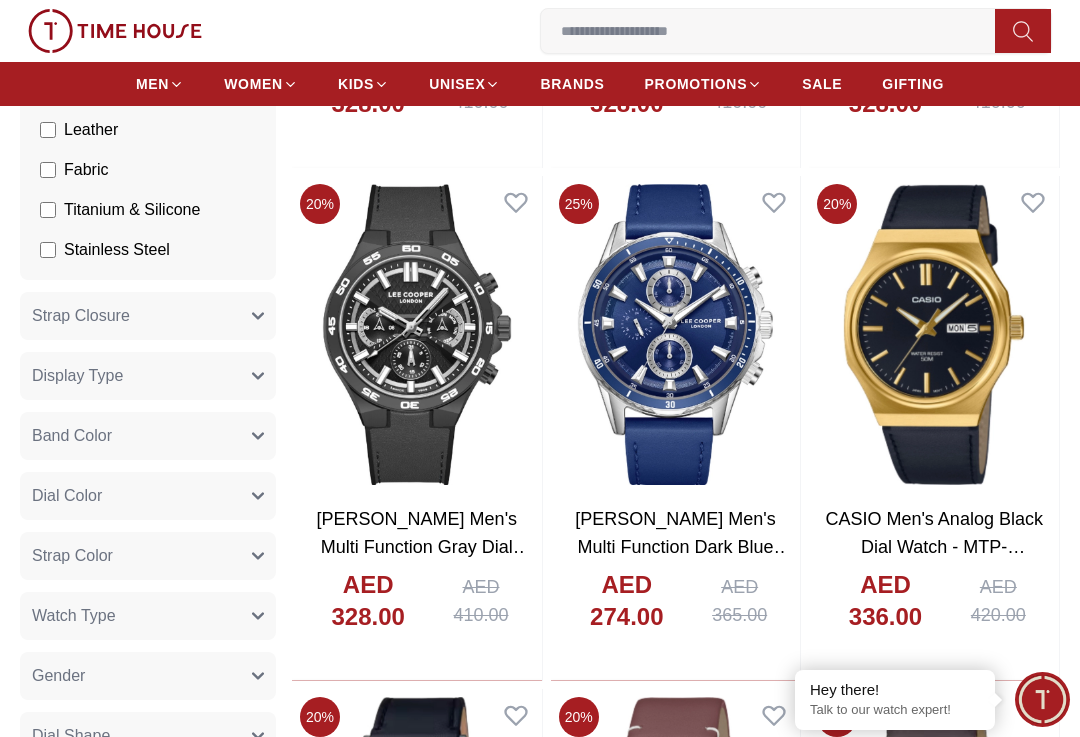 click on "Gender" at bounding box center (58, 676) 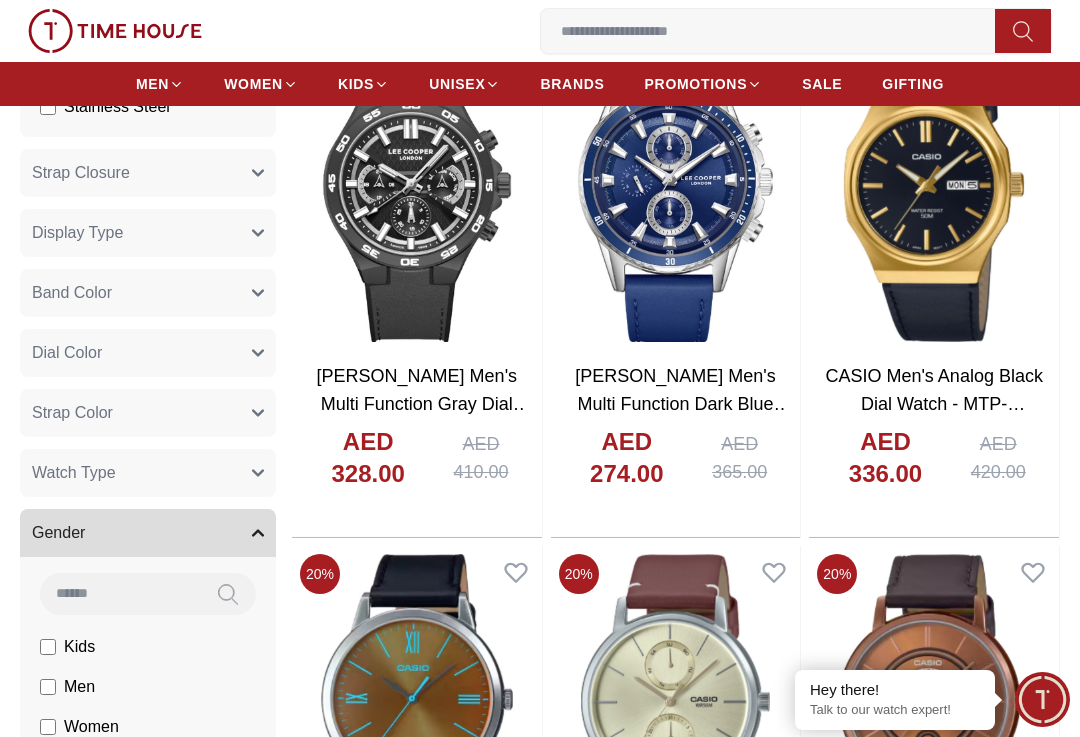 scroll, scrollTop: 787, scrollLeft: 0, axis: vertical 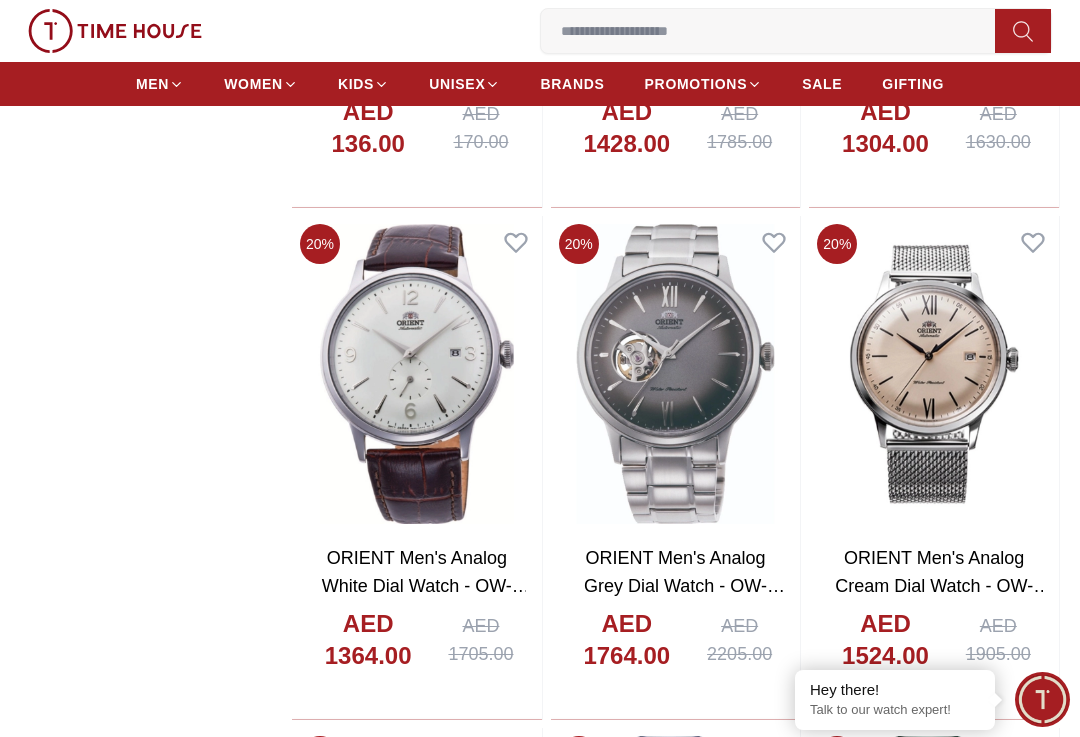 click at bounding box center [417, 374] 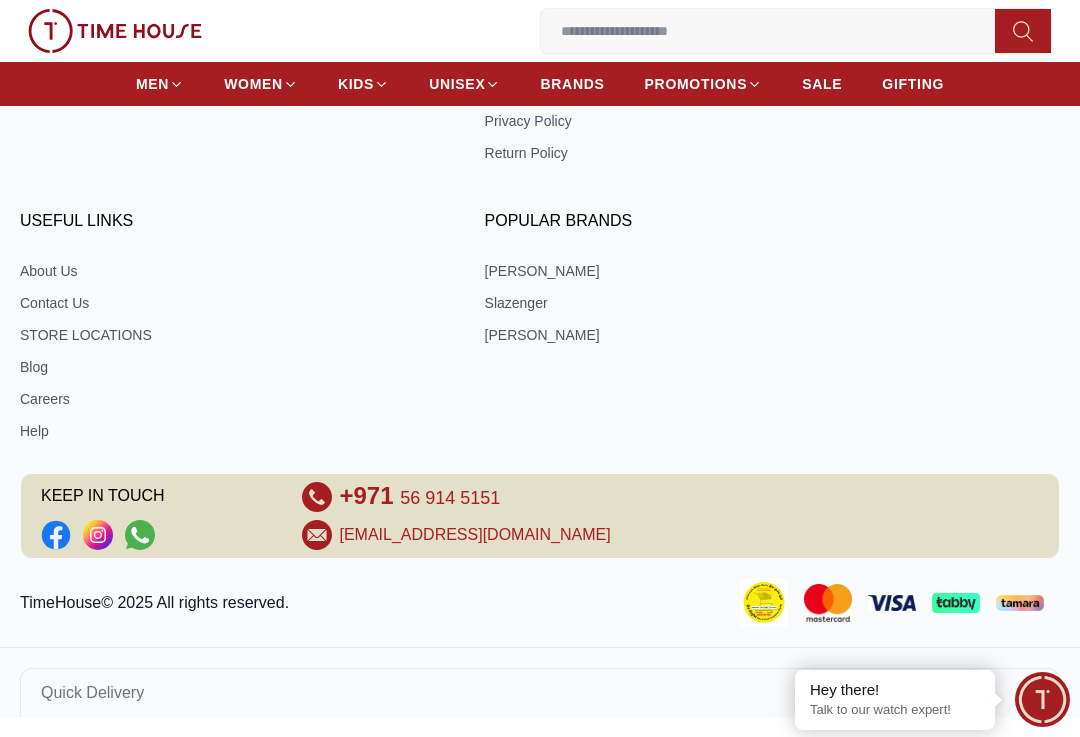 scroll, scrollTop: 0, scrollLeft: 0, axis: both 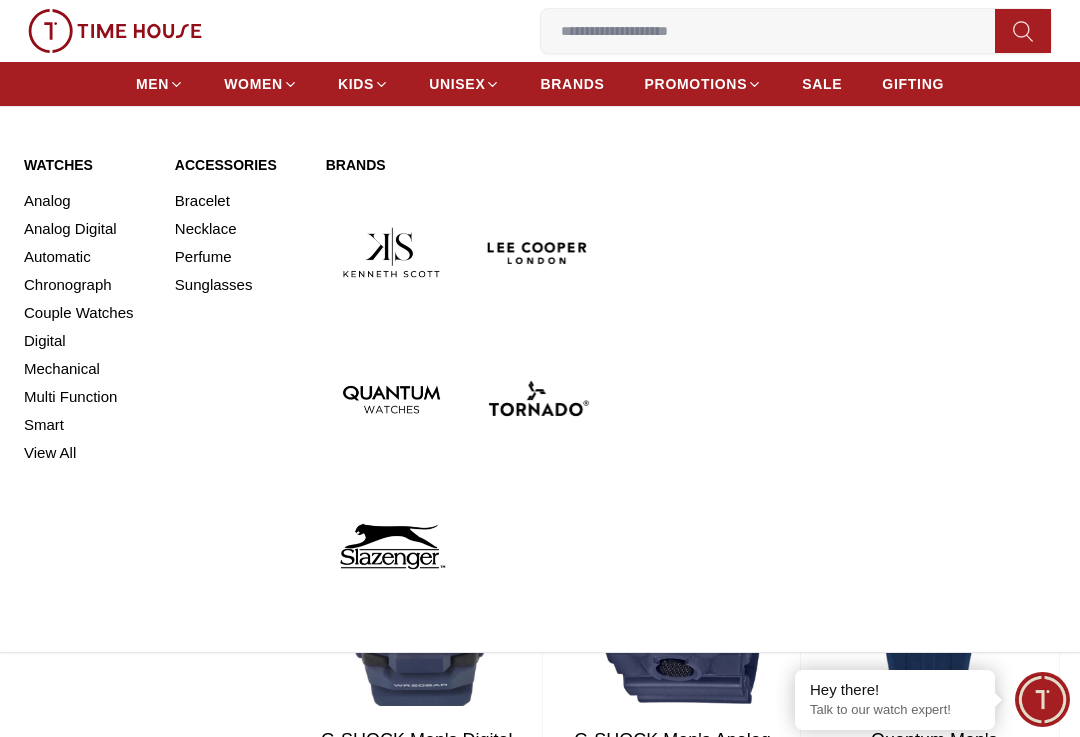 click on "MEN" at bounding box center (160, 84) 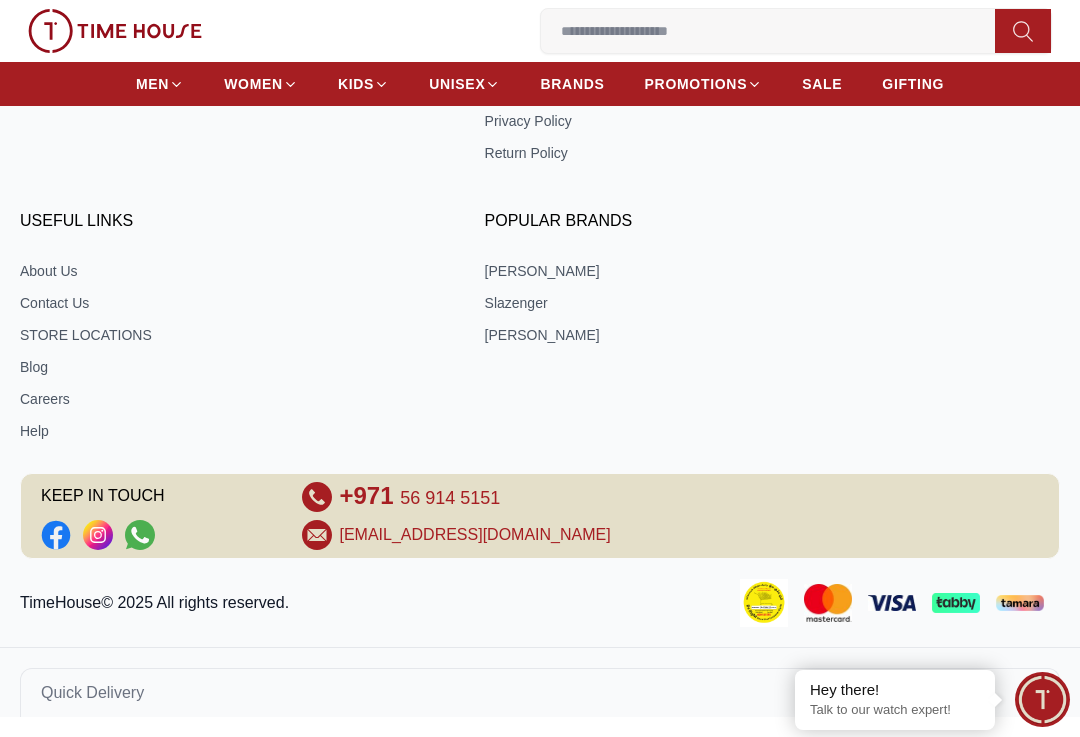 click on "100% Genuine products with International Warranty Shop From [GEOGRAPHIC_DATA] | العربية |  Currency   | 0 Wishlist Help Our Stores My Account 0 Wishlist My Bag MEN WOMEN KIDS UNISEX BRANDS PROMOTIONS SALE GIFTING Home Men    Filter By Clear Discount 10 % Or More 20 % Or More Price 1 1000 AED 1.00 - AED 1000.00 Filter Sort By: ​ ****** ​ 5000+ Models Free Shipping & Easy Return Card & COD Payments Gift Wrapping ONLINE SHOPPING Men Women Kids Unisex CUSTOMER POLICIES Terms Of Sale Terms and conditions Shipment And Delivery Policy Warranty And Repairs Watch Care Privacy Policy Return Policy USEFUL LINKS About Us Contact Us STORE LOCATIONS Blog Careers Help Popular Brands [PERSON_NAME] Slazenger [PERSON_NAME] KEEP IN TOUCH [PHONE_NUMBER] [EMAIL_ADDRESS][DOMAIN_NAME] TimeHouse© 2025 All rights reserved. Quick Delivery Quick Delivery to Your Home What can you buy from Time House? Men Bags Men's Eyewear Couple Watches Men's Jewellery
Hey there! Talk to our watch expert!" at bounding box center [540, -610] 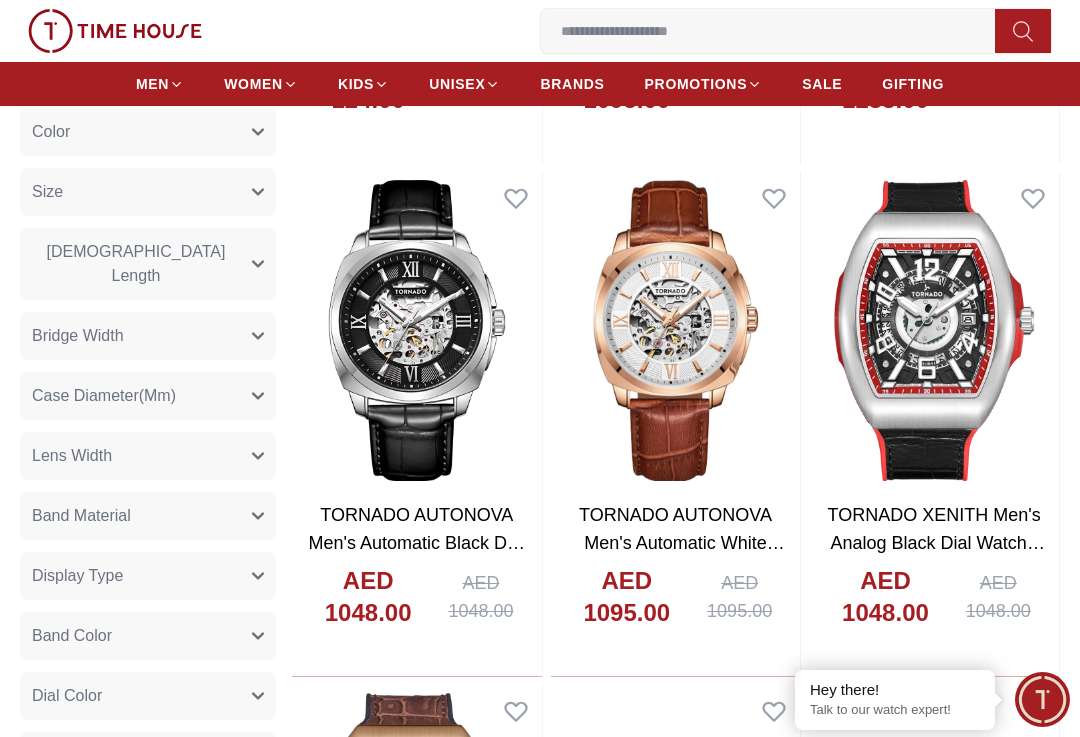 scroll, scrollTop: 653, scrollLeft: 0, axis: vertical 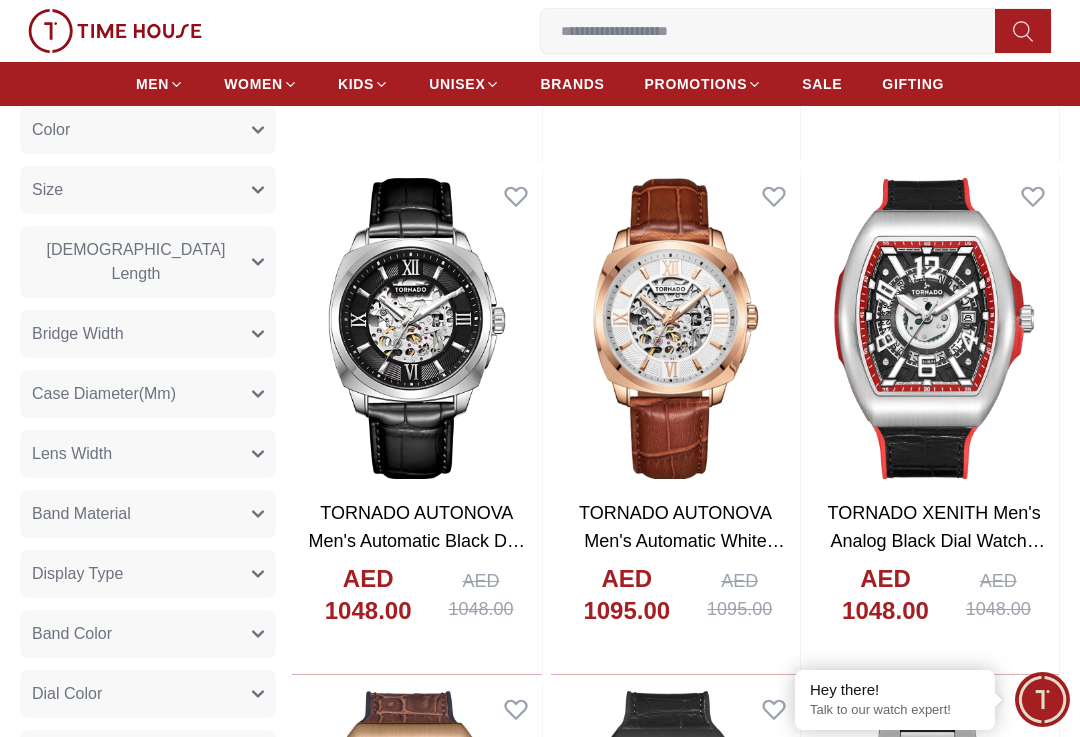 click on "Band Material" at bounding box center (81, 514) 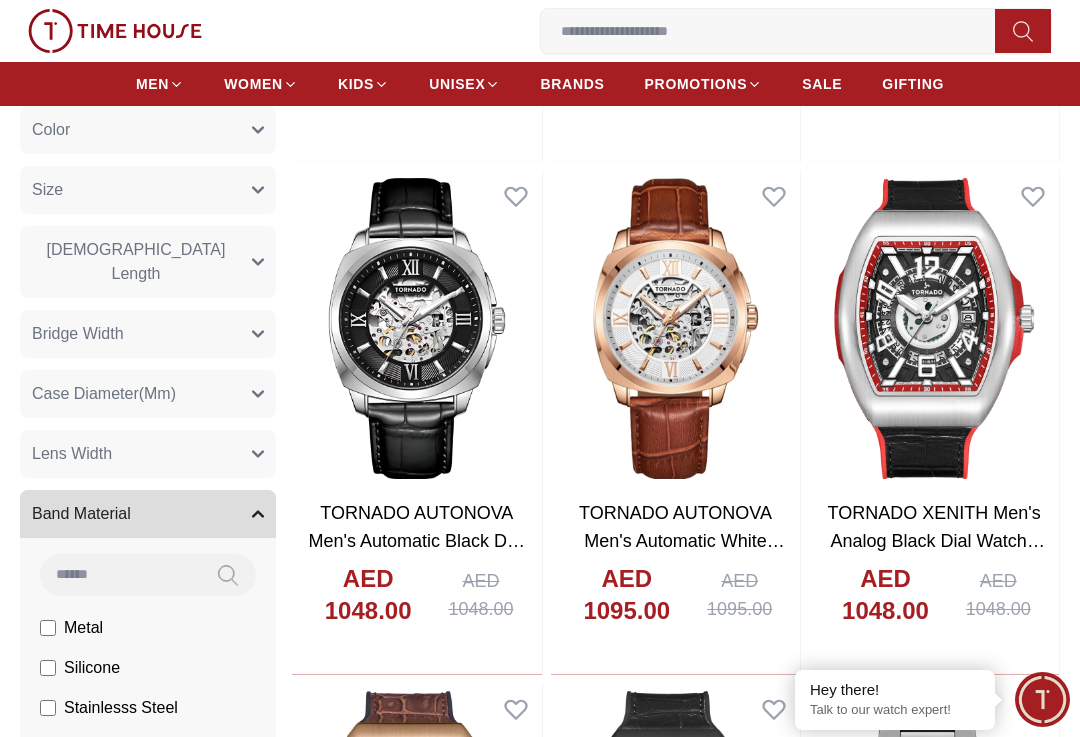 click on "Band Material" at bounding box center [148, 514] 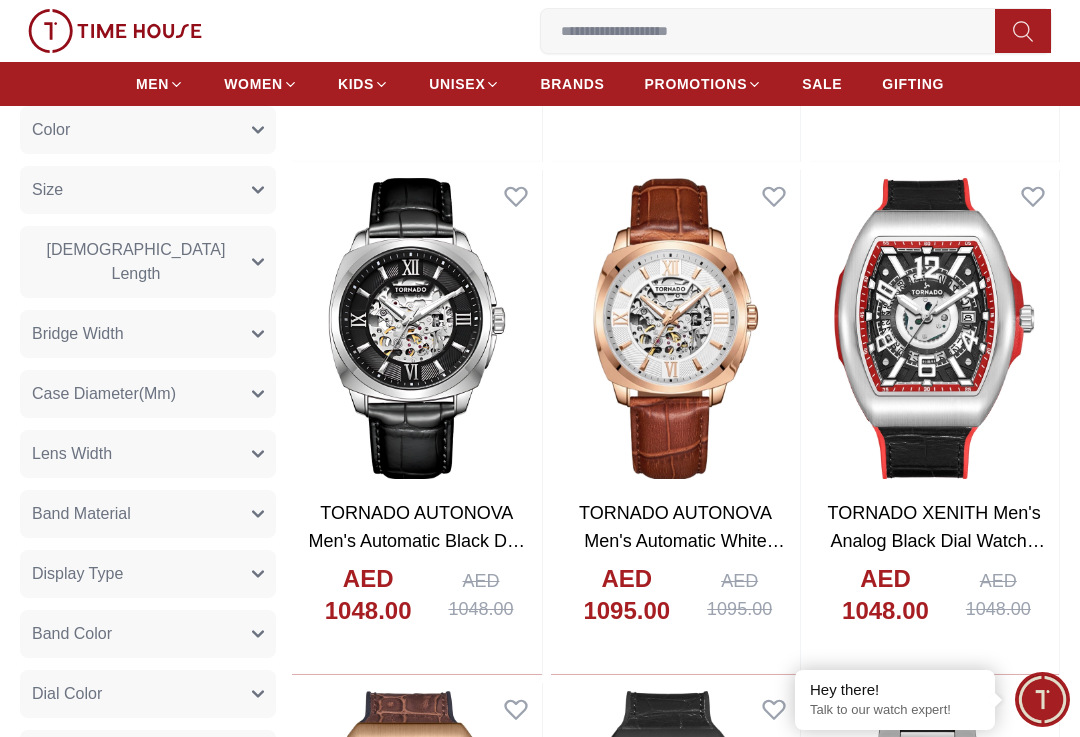click on "Band Material" at bounding box center (81, 514) 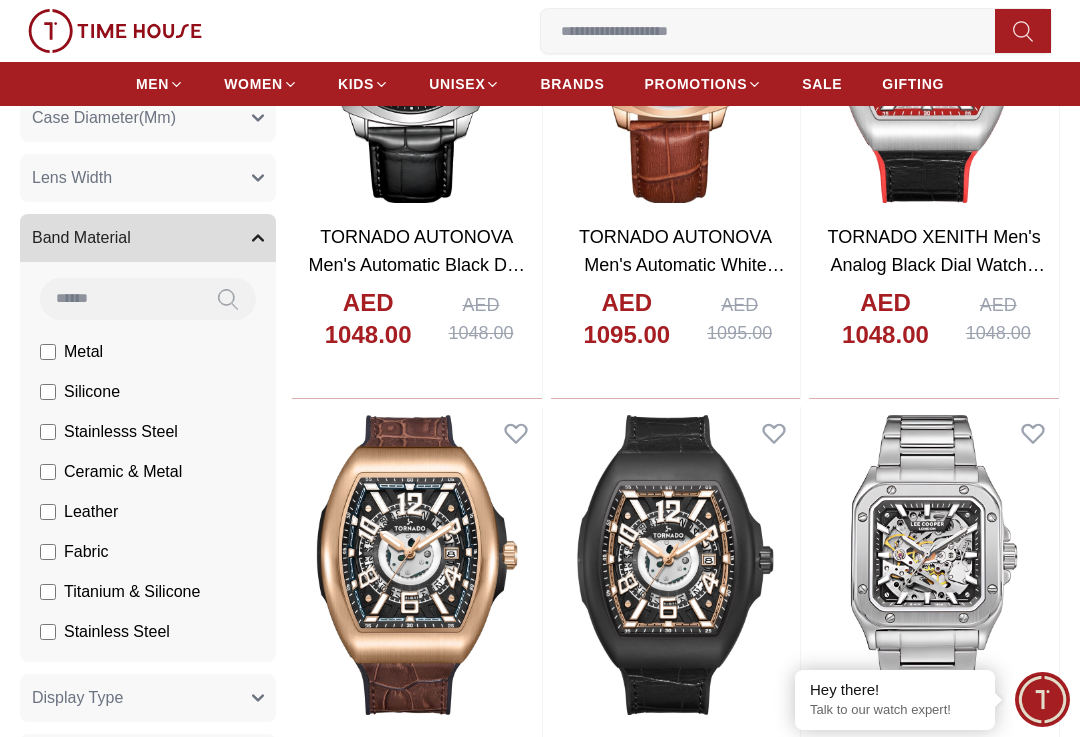scroll, scrollTop: 931, scrollLeft: 0, axis: vertical 